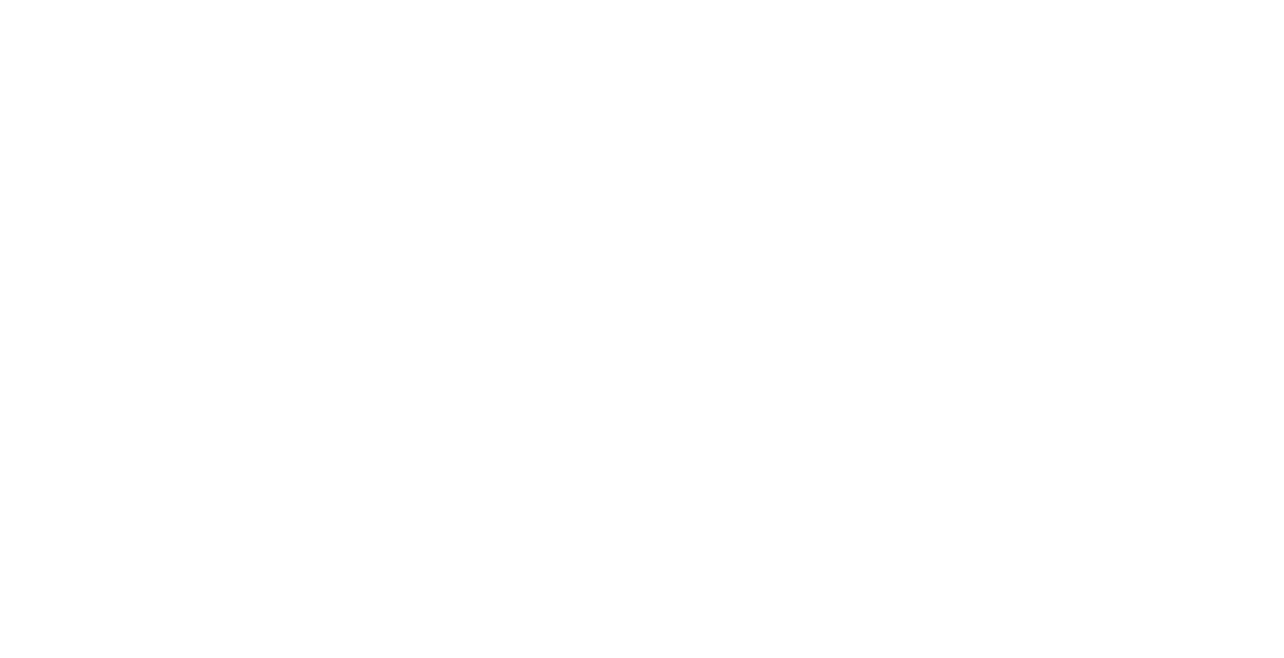 scroll, scrollTop: 0, scrollLeft: 0, axis: both 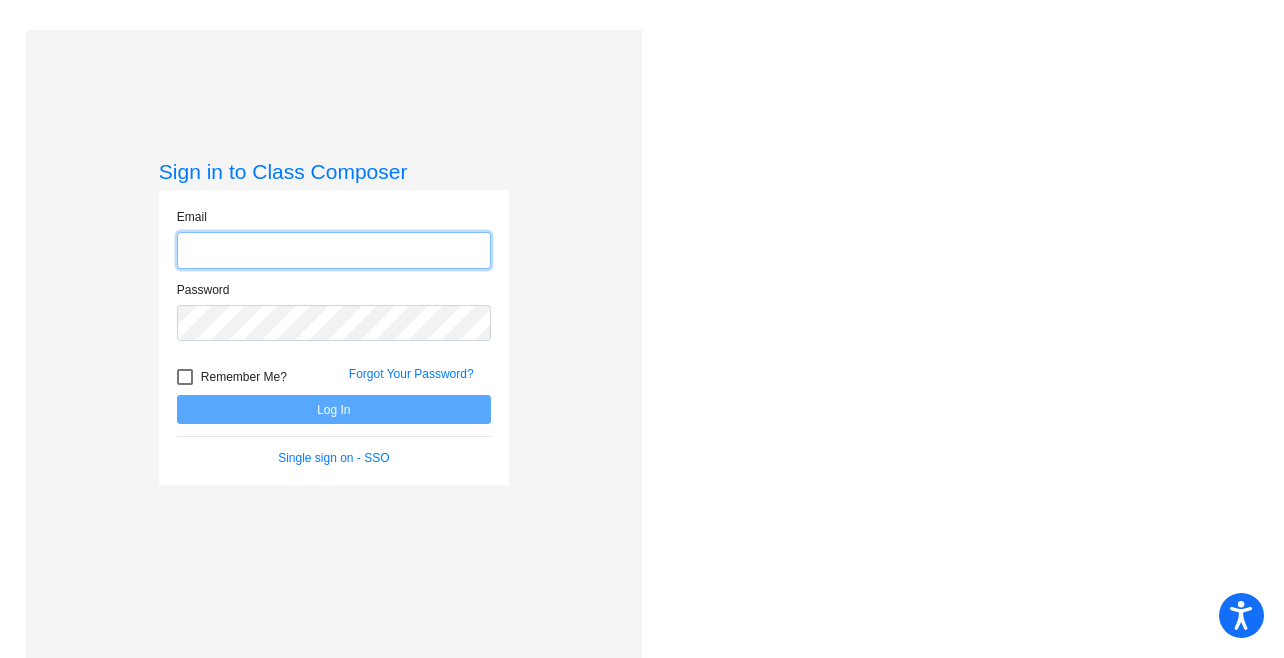 type on "[PERSON_NAME][EMAIL_ADDRESS][PERSON_NAME][DOMAIN_NAME]" 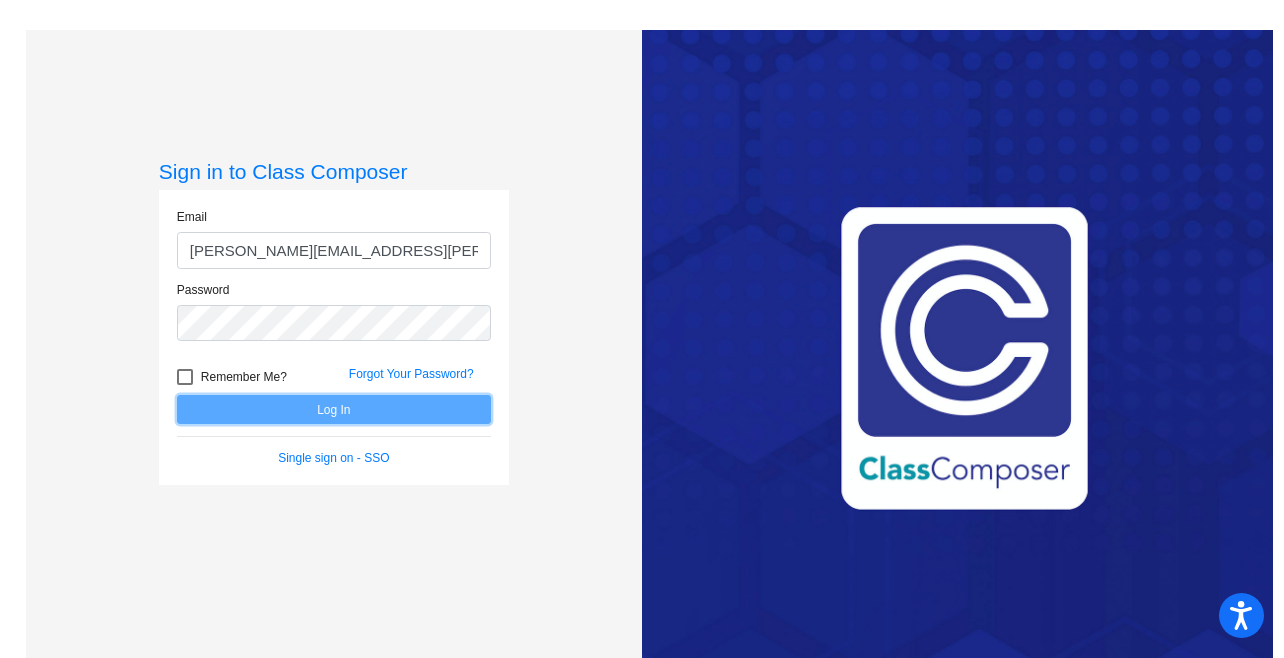 click on "Log In" 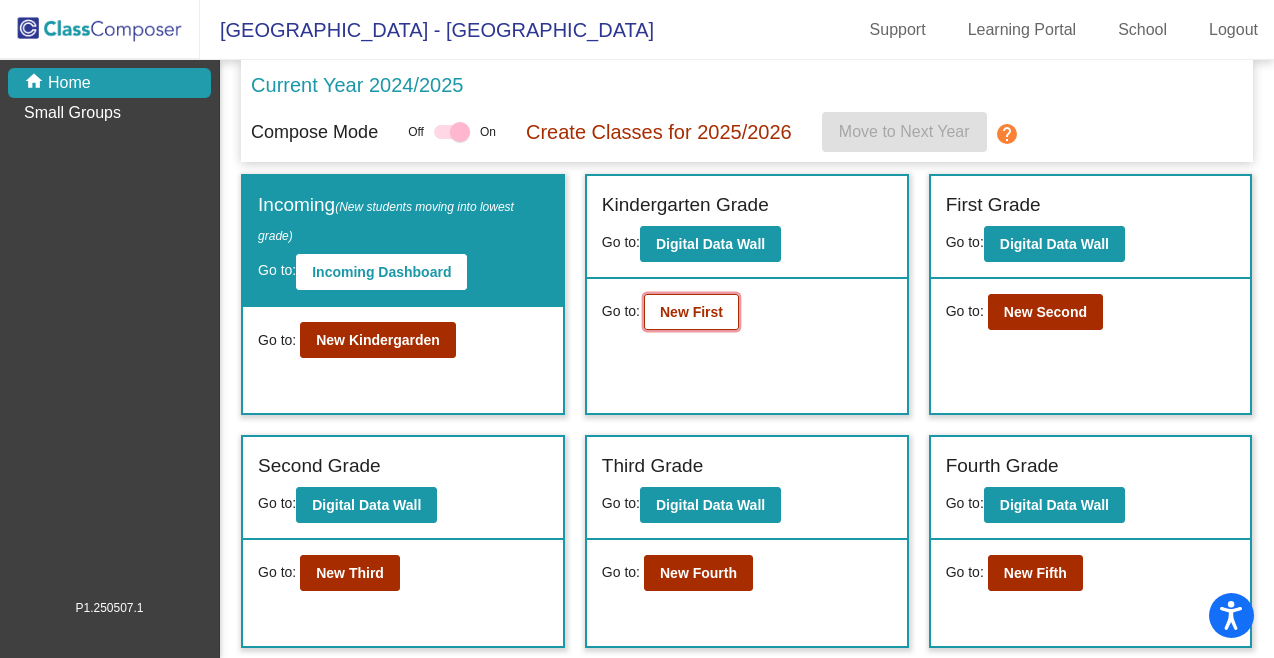 click on "New First" 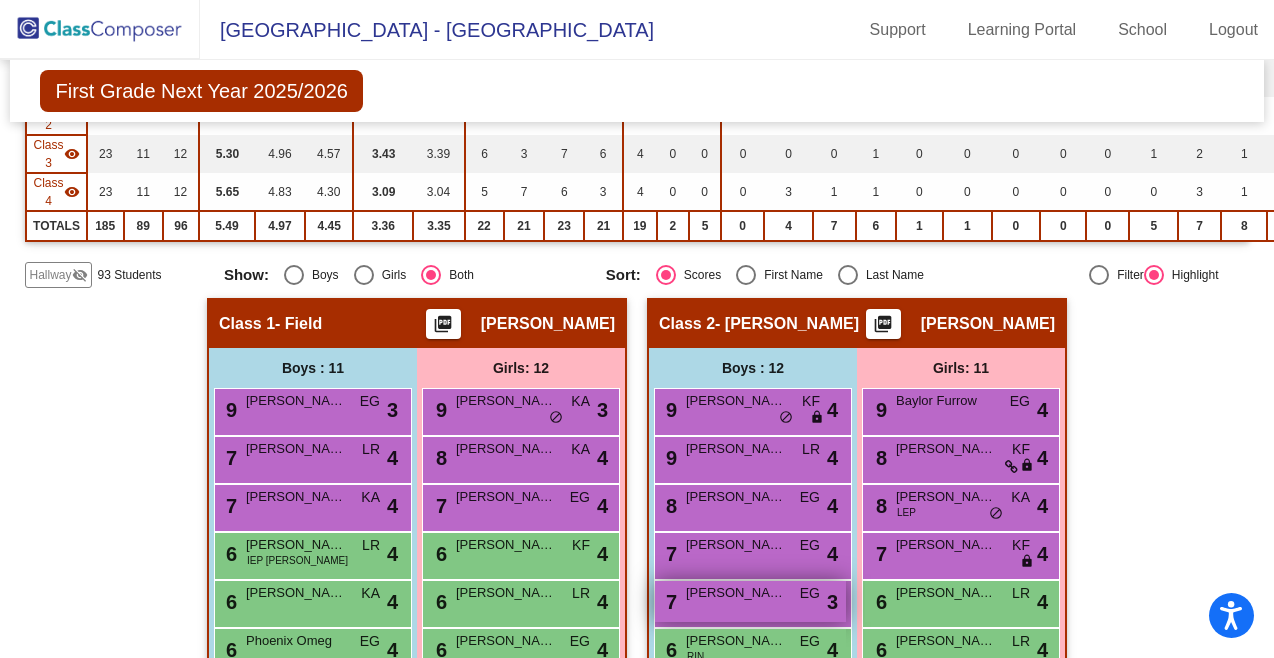 scroll, scrollTop: 0, scrollLeft: 0, axis: both 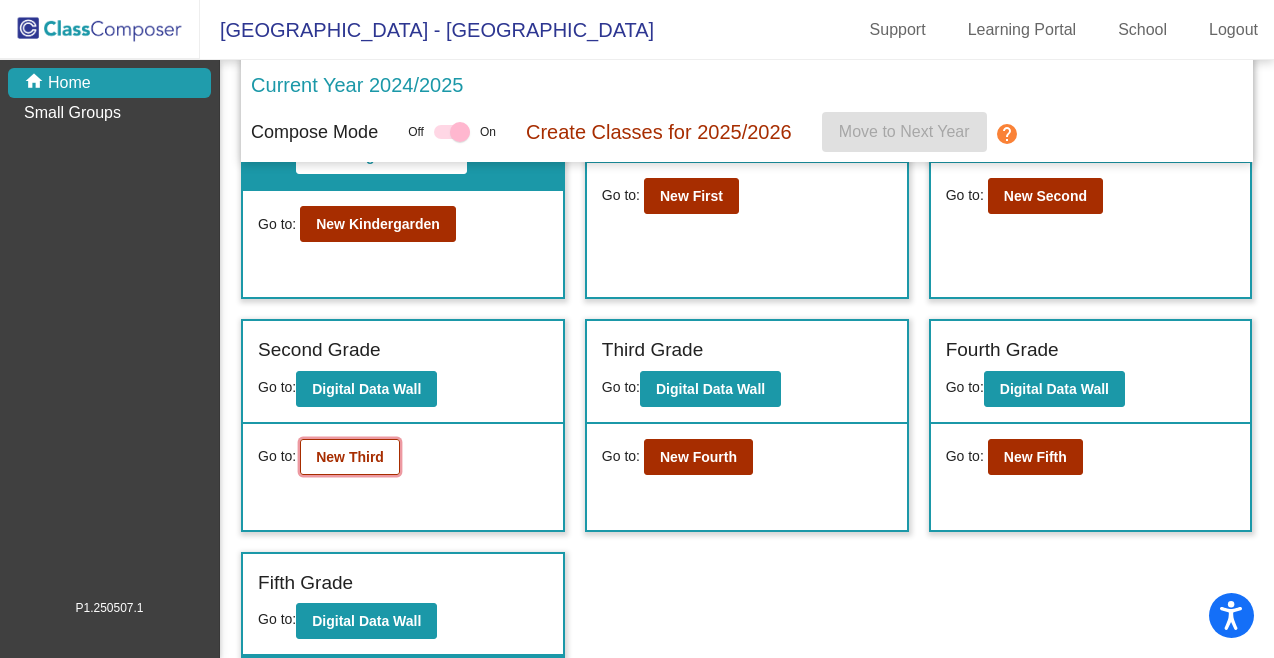 click on "New Third" 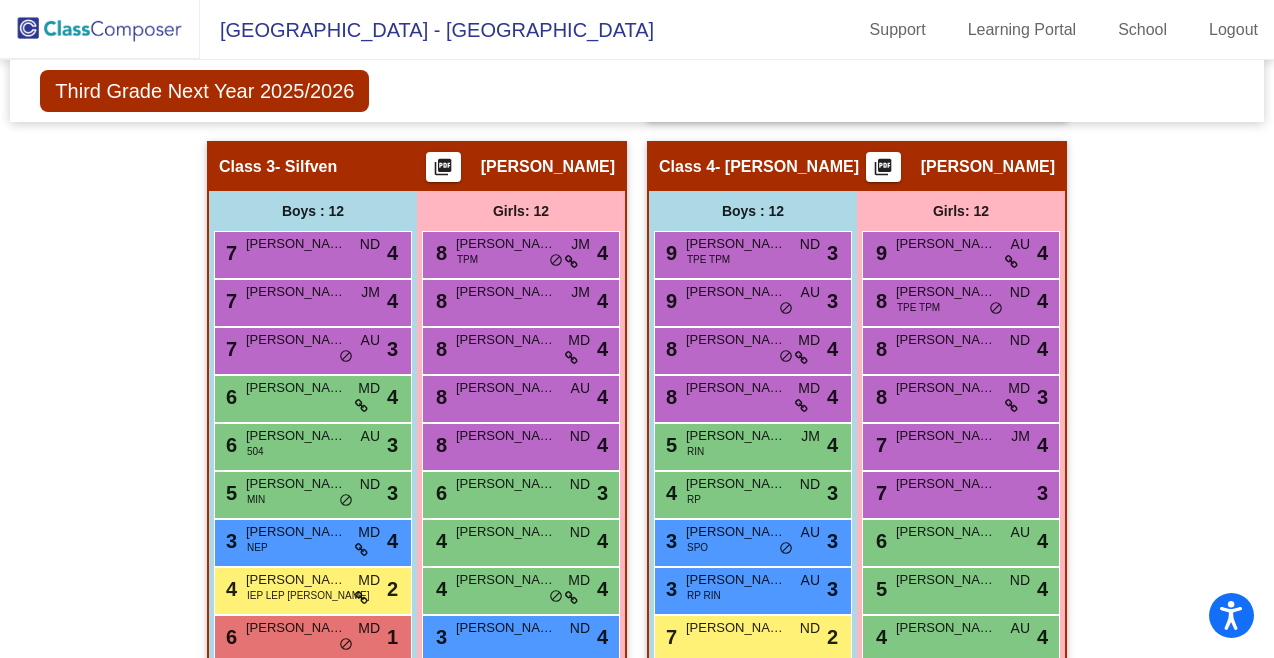 scroll, scrollTop: 1318, scrollLeft: 0, axis: vertical 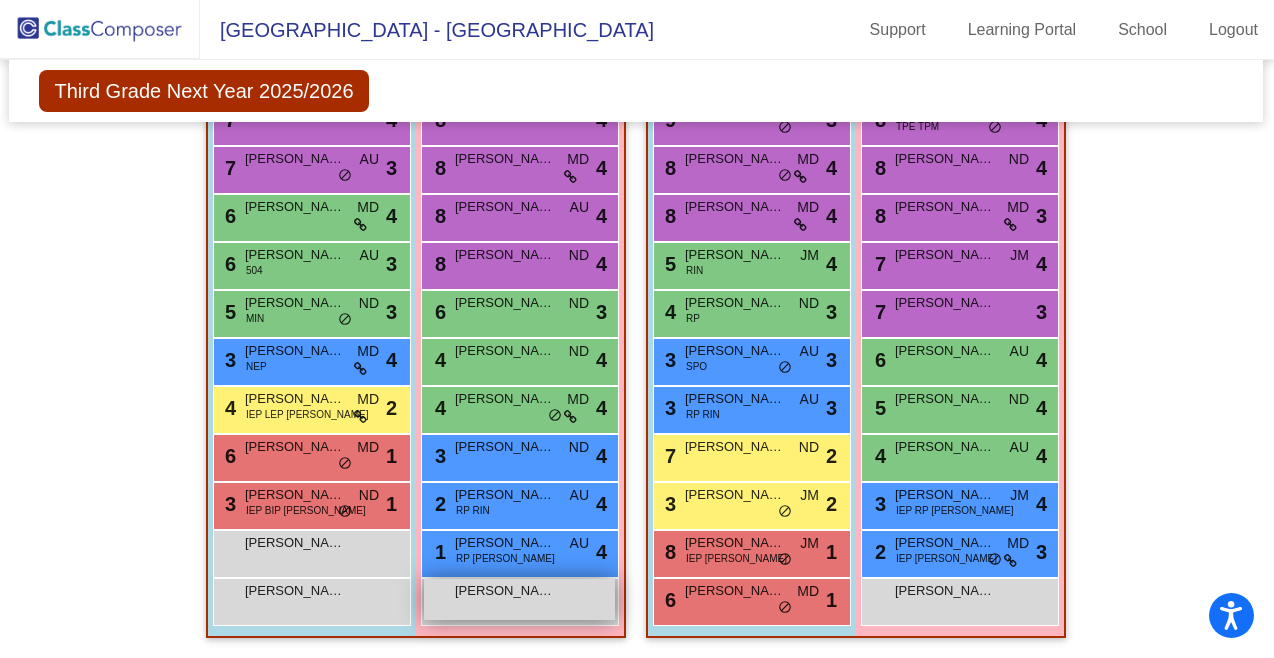 click on "[PERSON_NAME]" at bounding box center [505, 591] 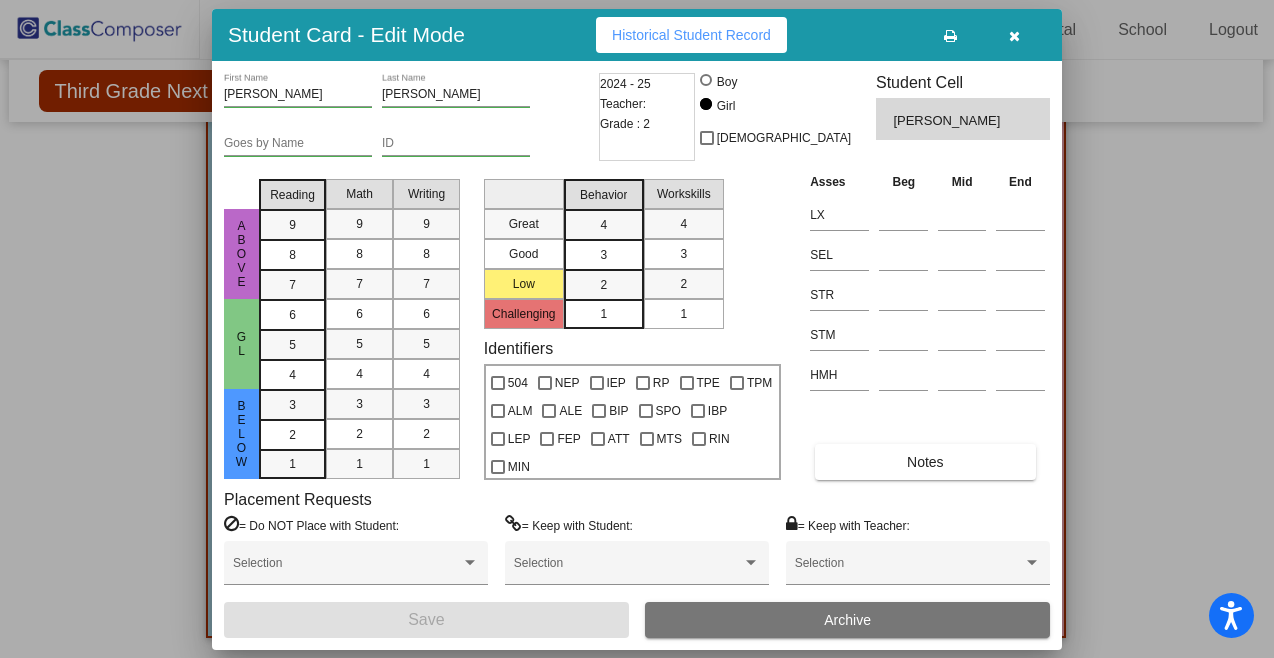 scroll, scrollTop: 0, scrollLeft: 0, axis: both 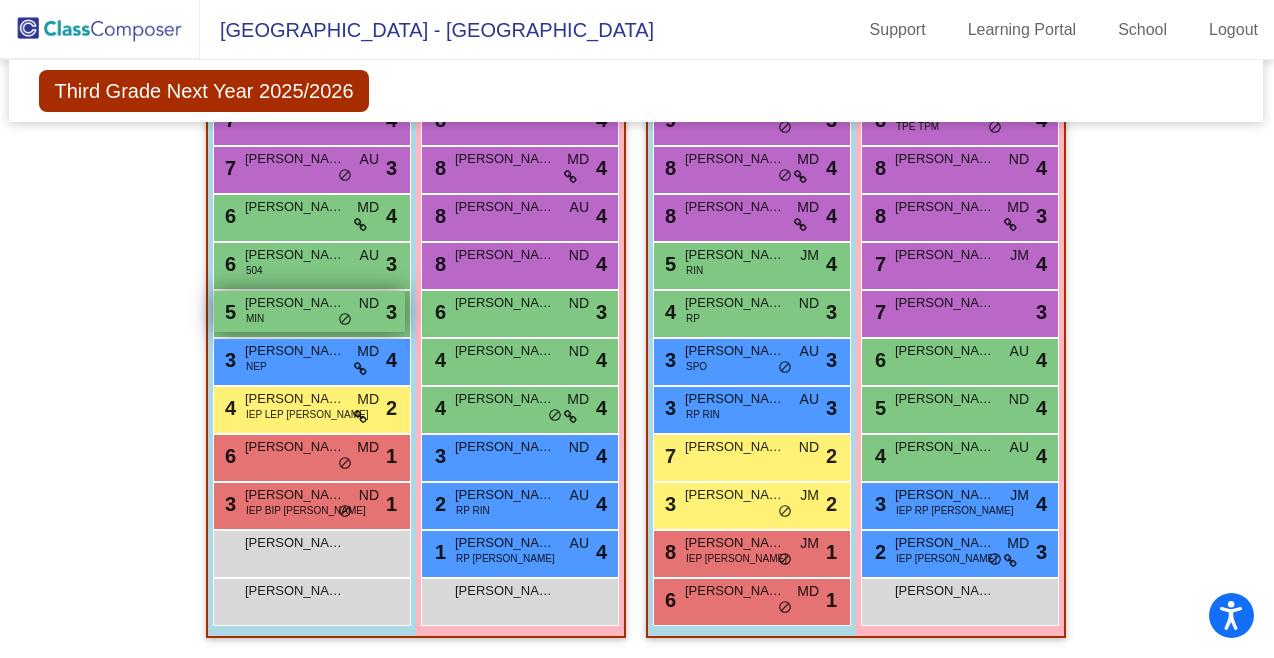 click on "do_not_disturb_alt" at bounding box center [345, 320] 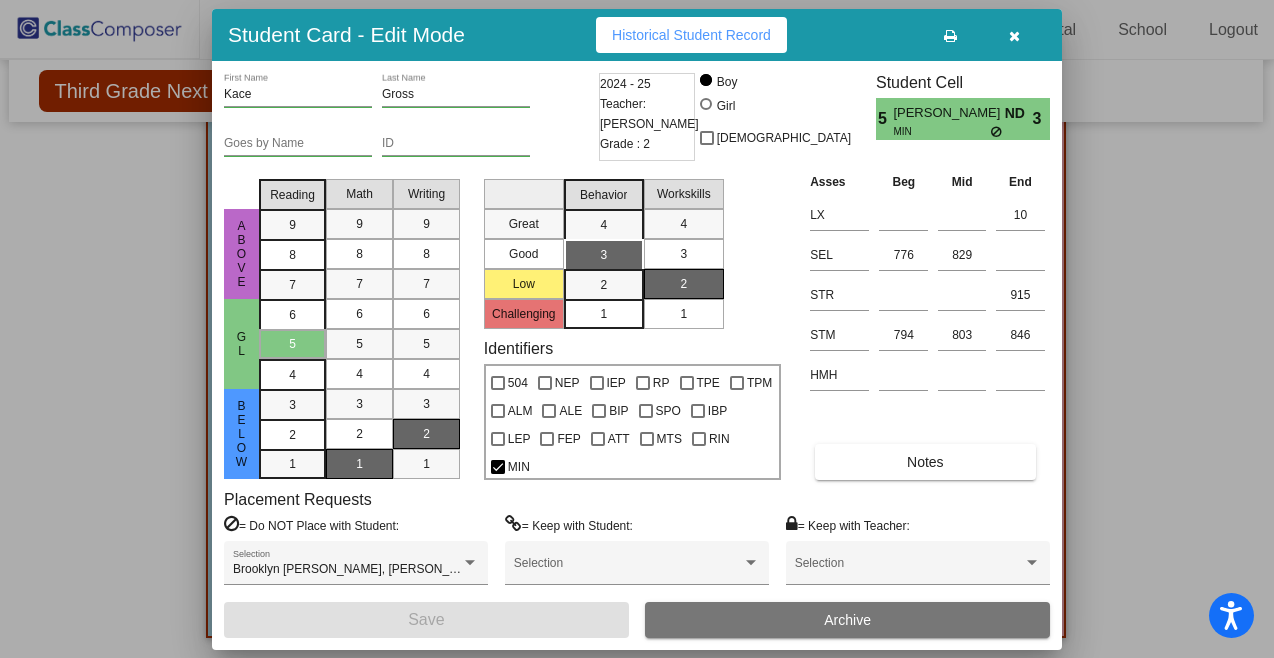 scroll, scrollTop: 0, scrollLeft: 0, axis: both 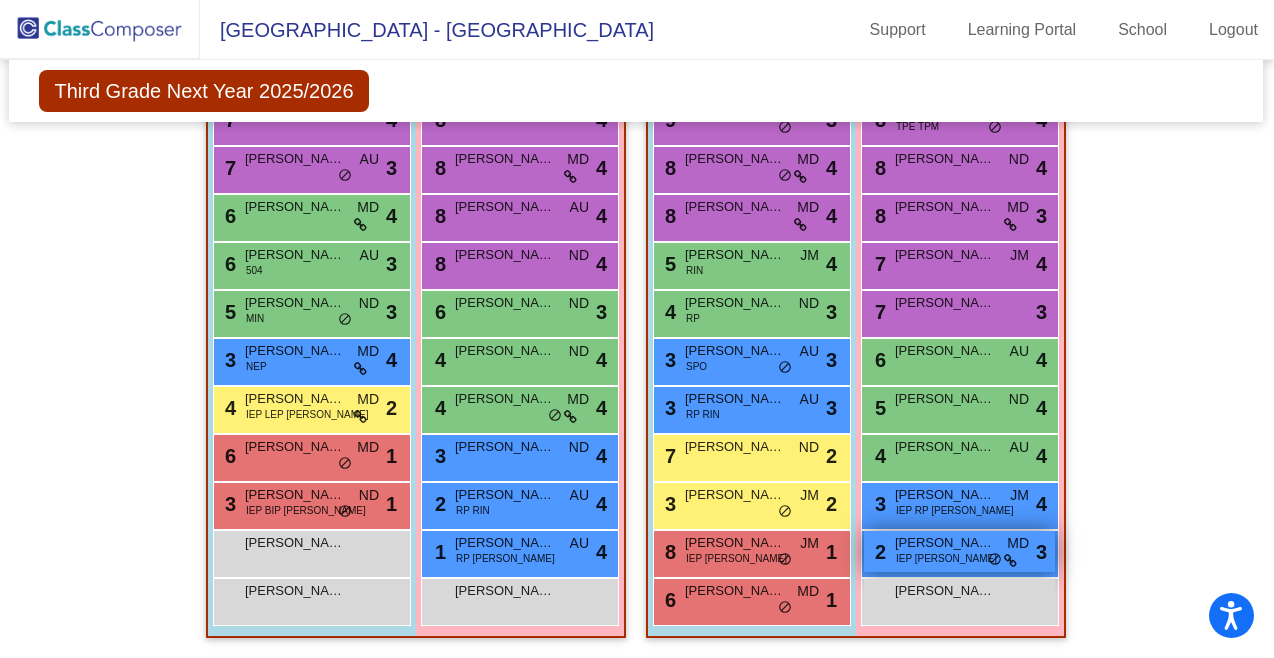 click on "do_not_disturb_alt" at bounding box center (995, 560) 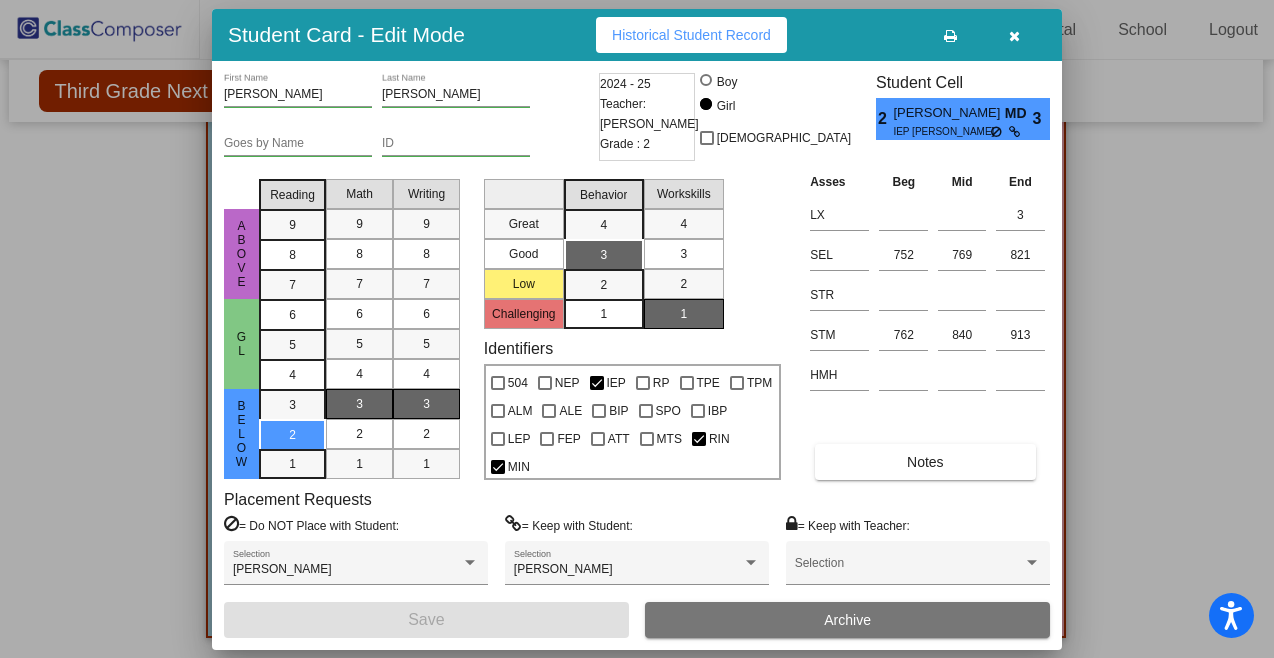 click at bounding box center (1014, 36) 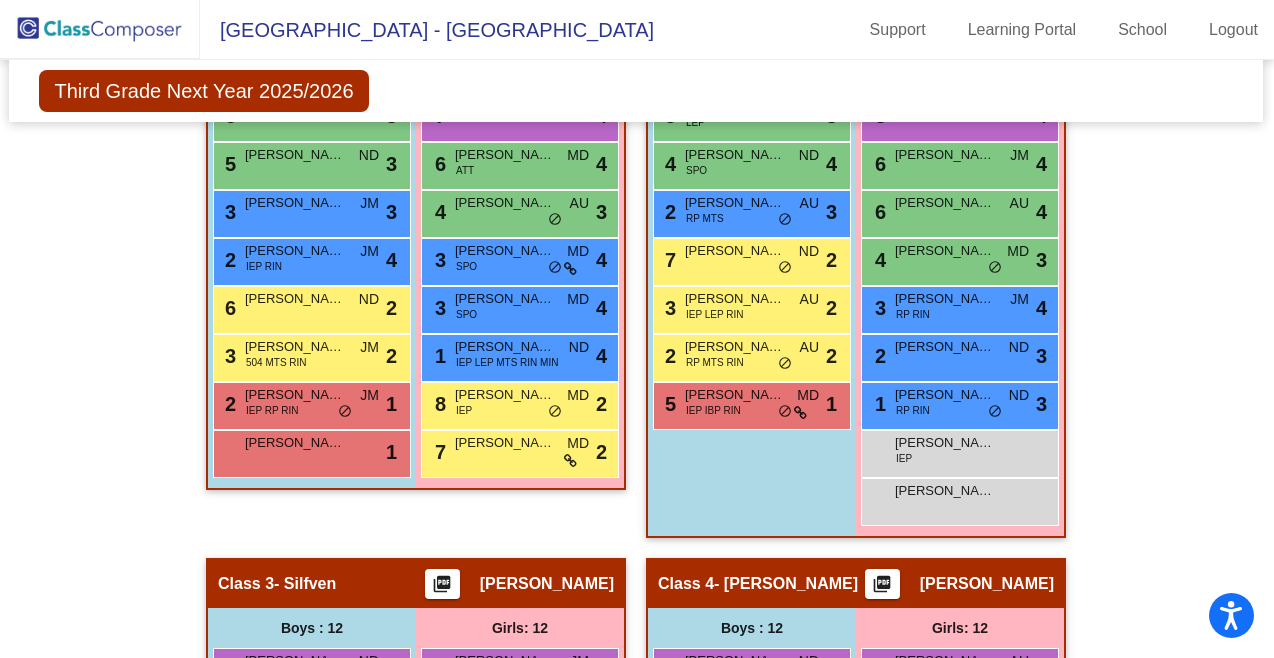 scroll, scrollTop: 718, scrollLeft: 1, axis: both 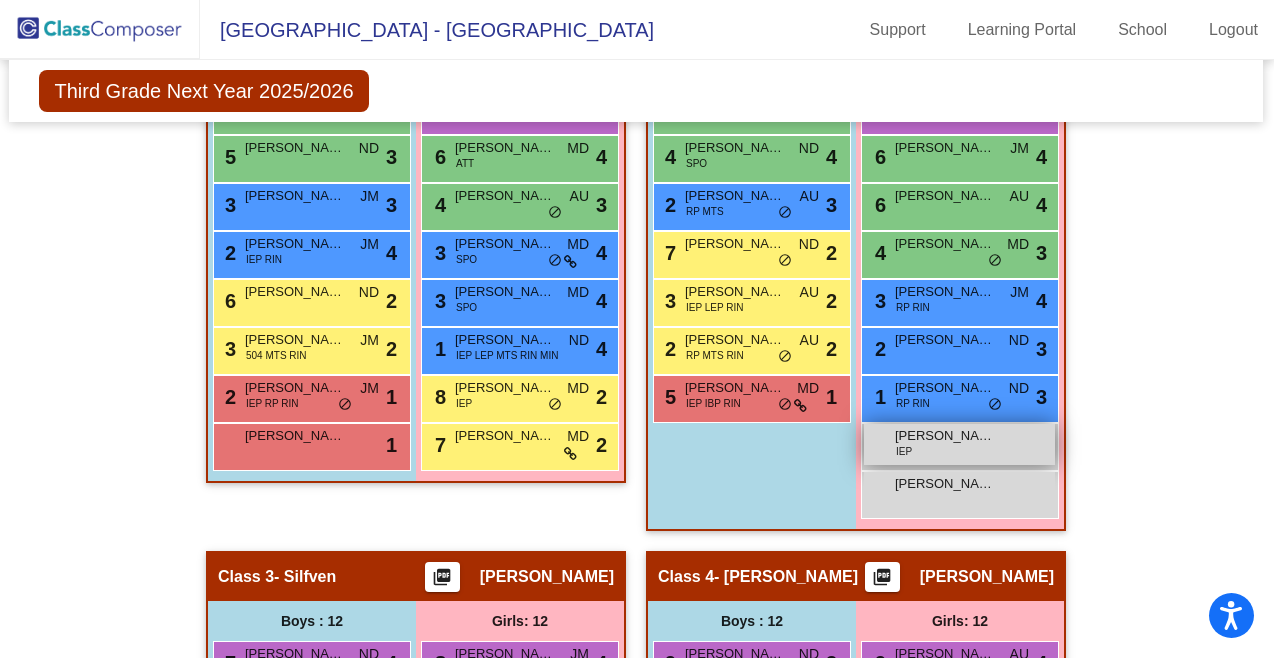 click on "[PERSON_NAME]" at bounding box center (945, 436) 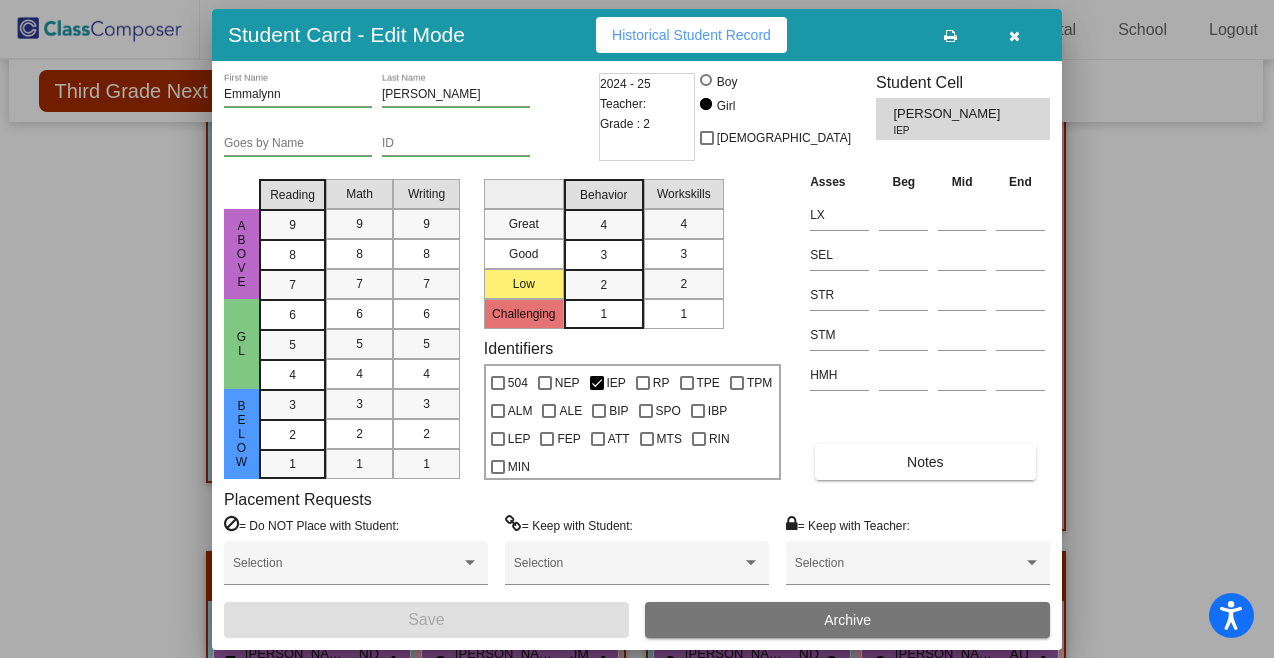 scroll, scrollTop: 0, scrollLeft: 0, axis: both 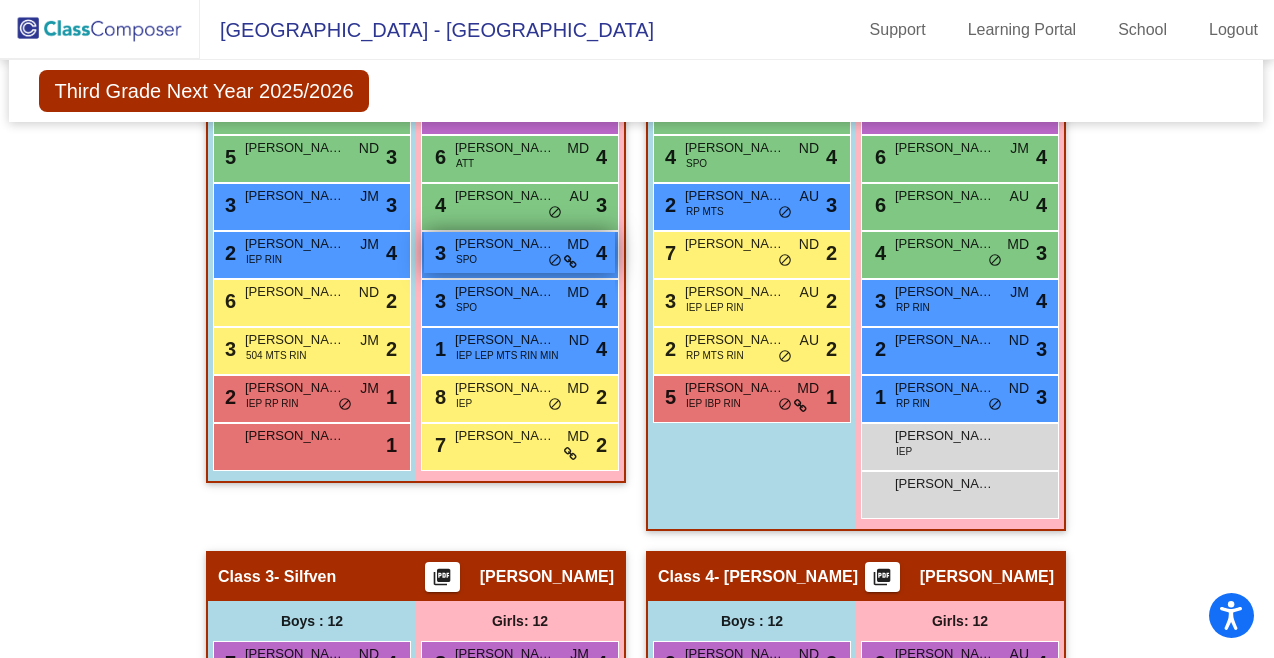 click on "[PERSON_NAME]" at bounding box center [505, 244] 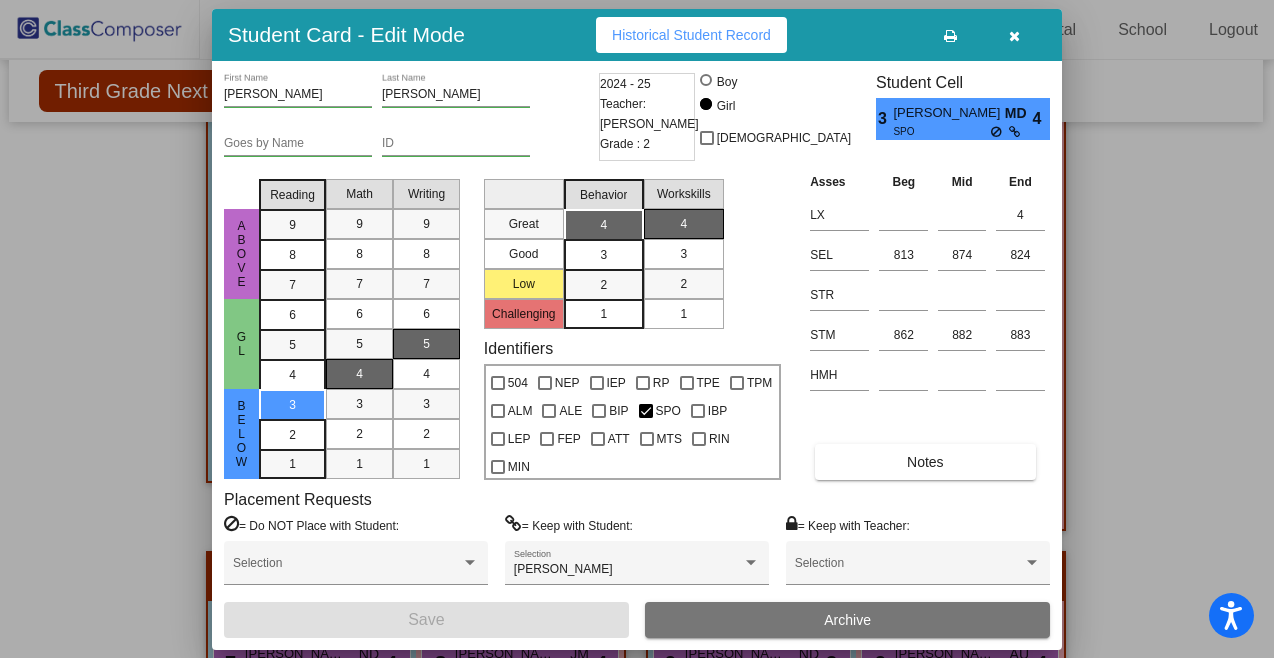 click at bounding box center (1014, 36) 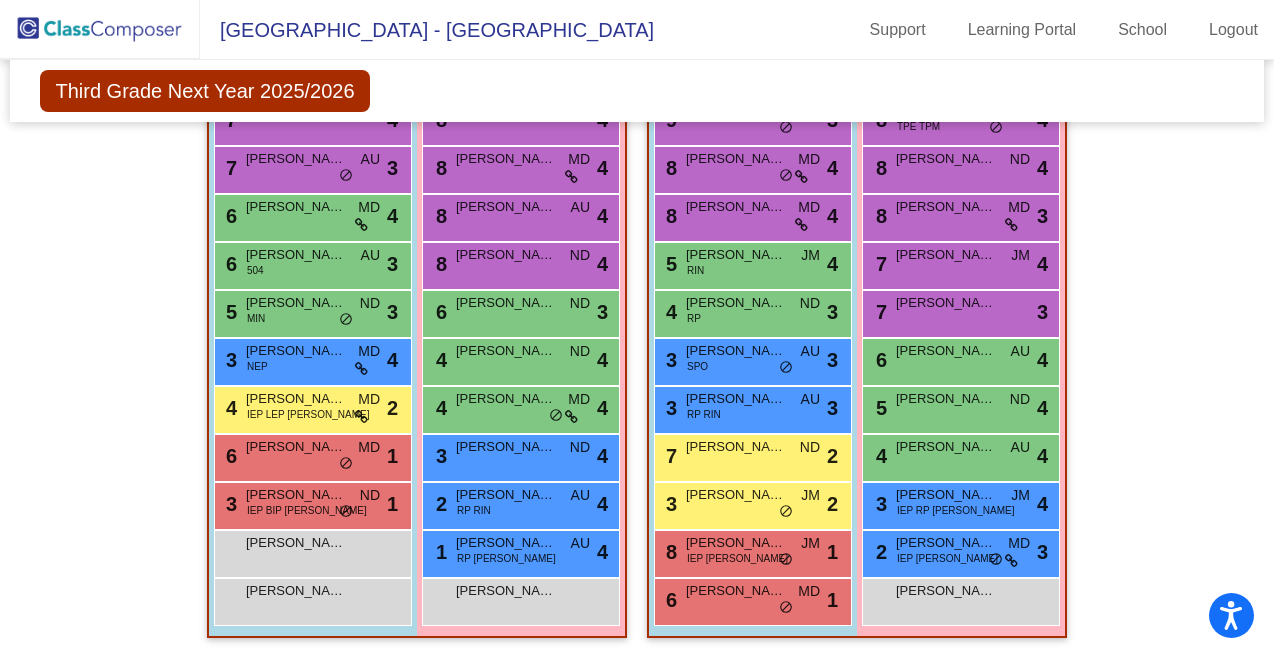 scroll, scrollTop: 1318, scrollLeft: 0, axis: vertical 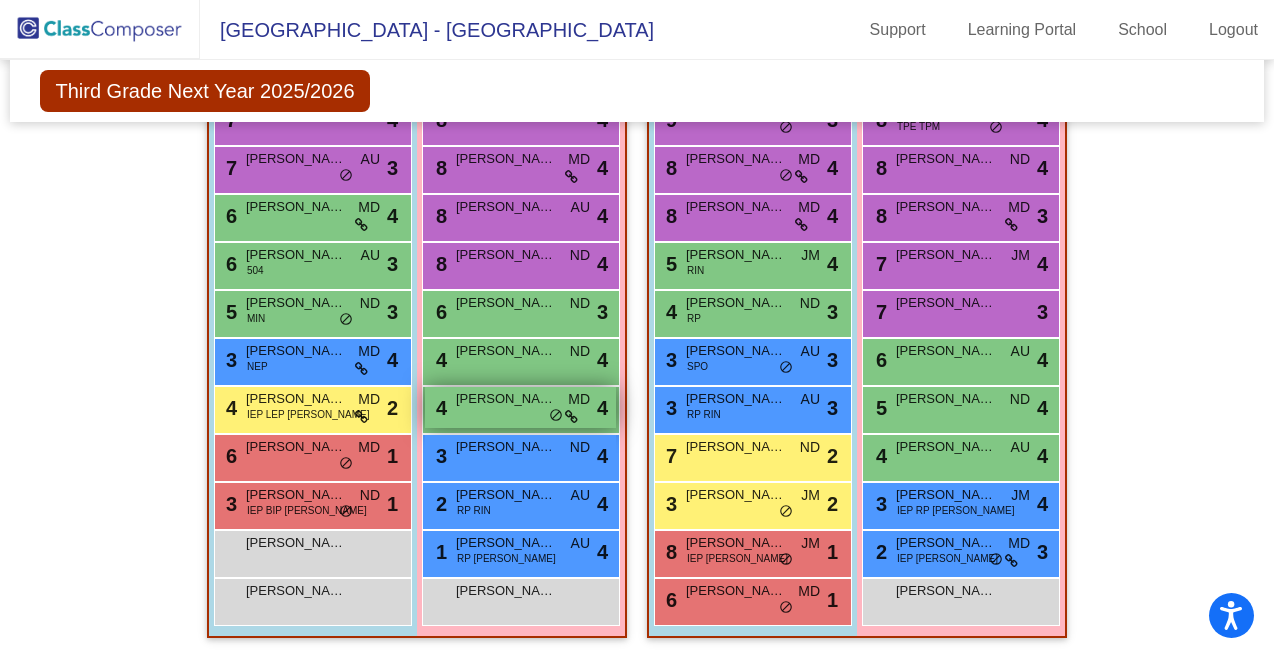 click at bounding box center (571, 417) 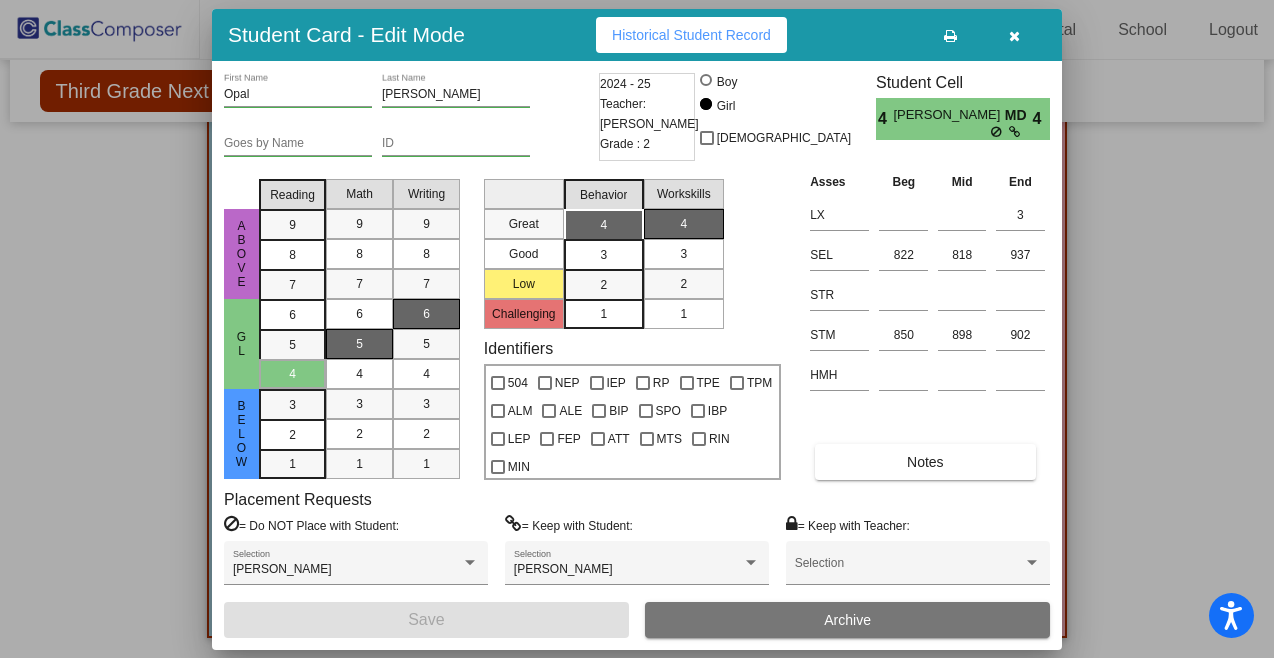 click at bounding box center [1014, 36] 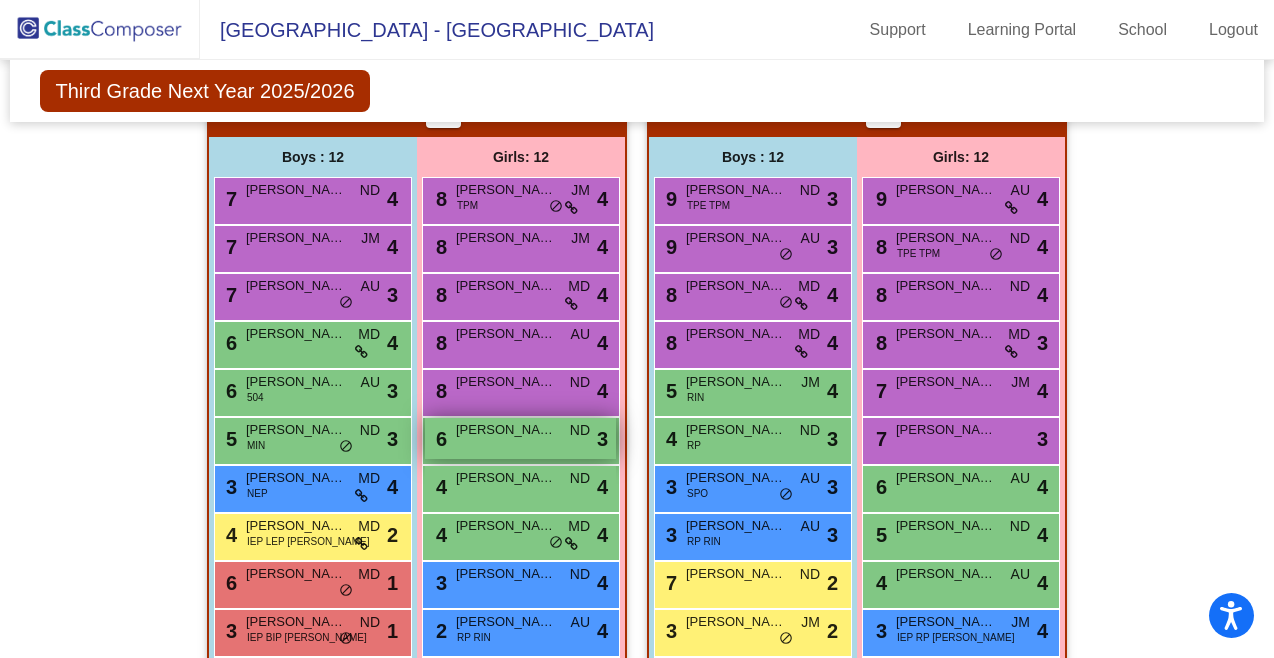 scroll, scrollTop: 1176, scrollLeft: 0, axis: vertical 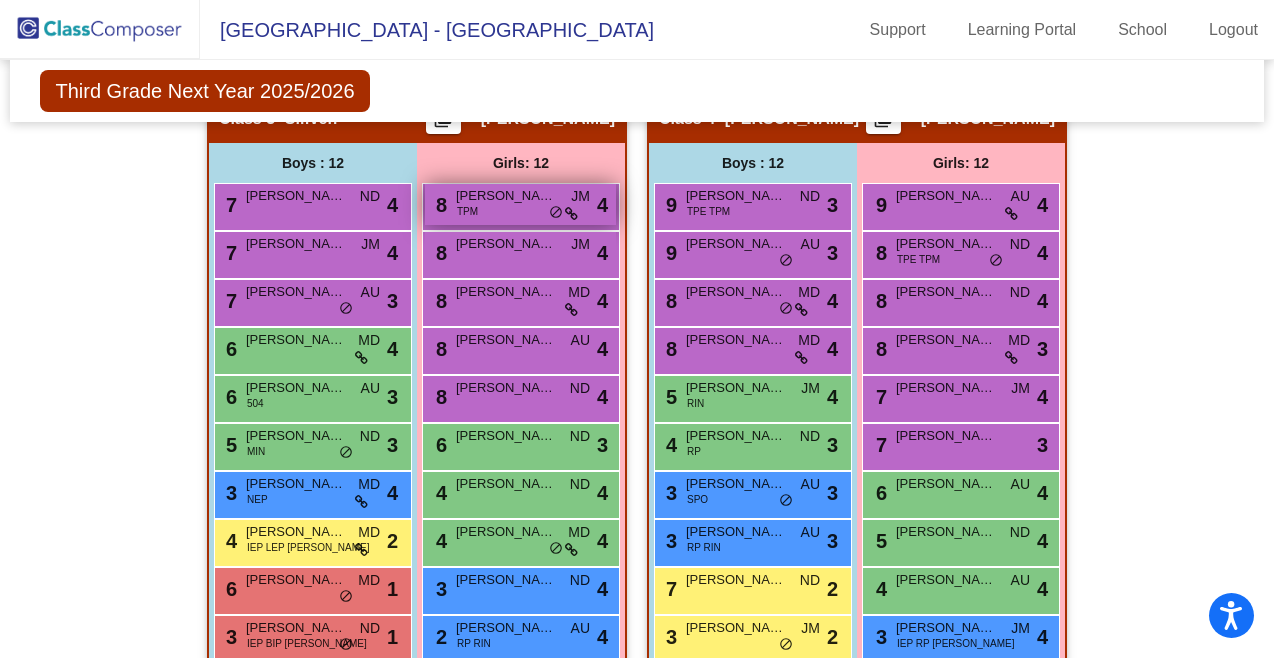 click on "do_not_disturb_alt" at bounding box center (556, 213) 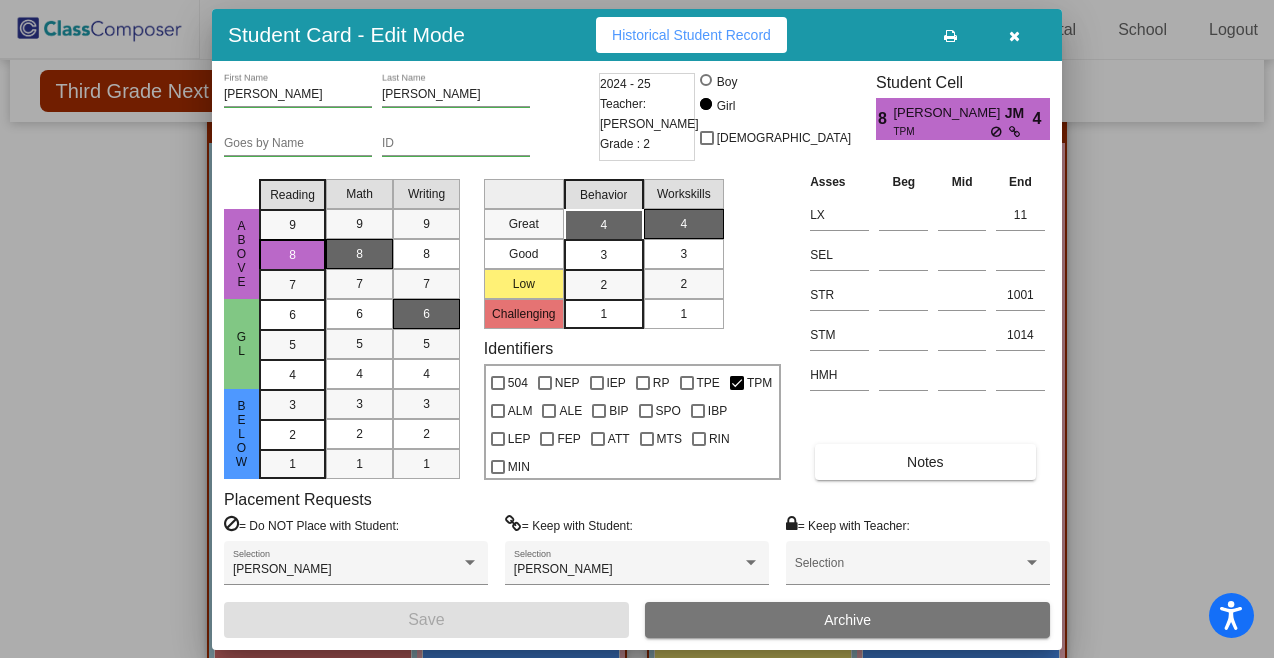 scroll, scrollTop: 0, scrollLeft: 0, axis: both 